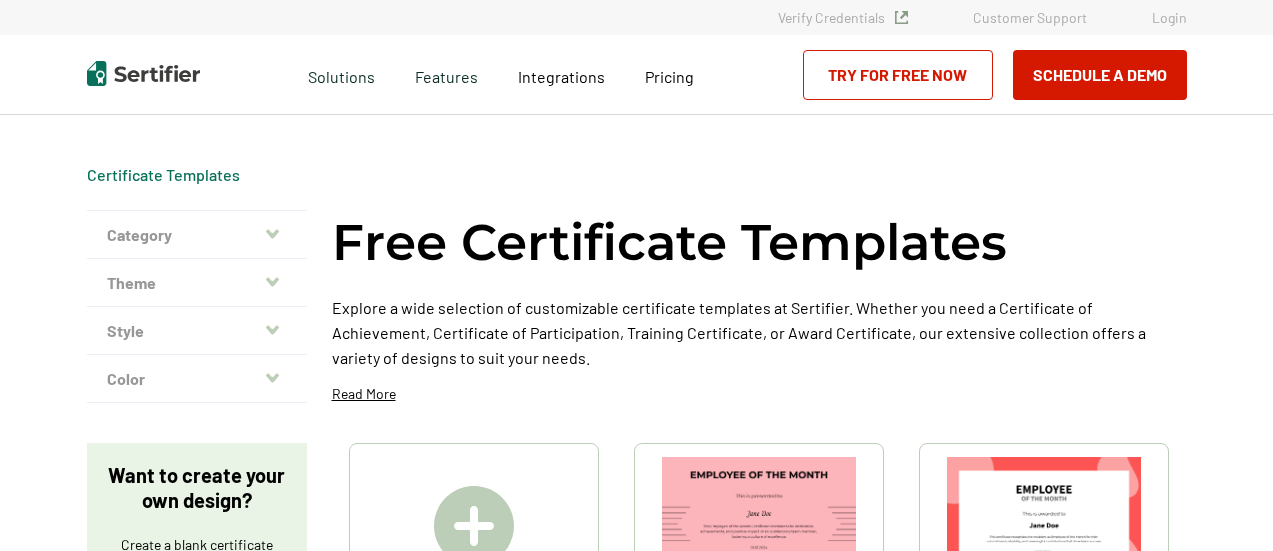 scroll, scrollTop: 0, scrollLeft: 0, axis: both 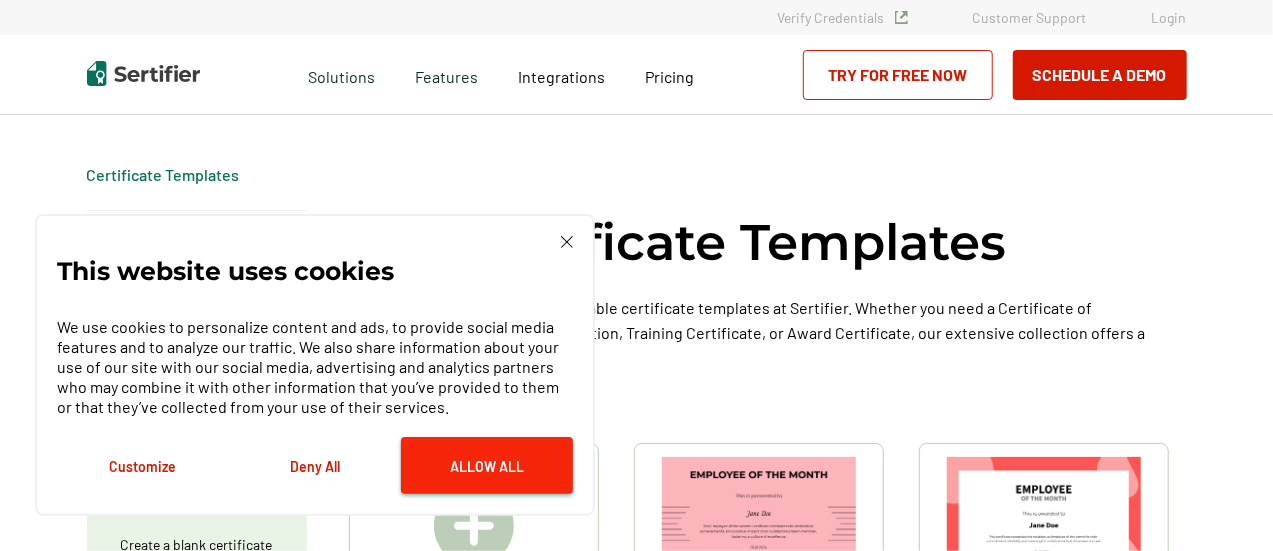 click on "Allow All" at bounding box center [487, 465] 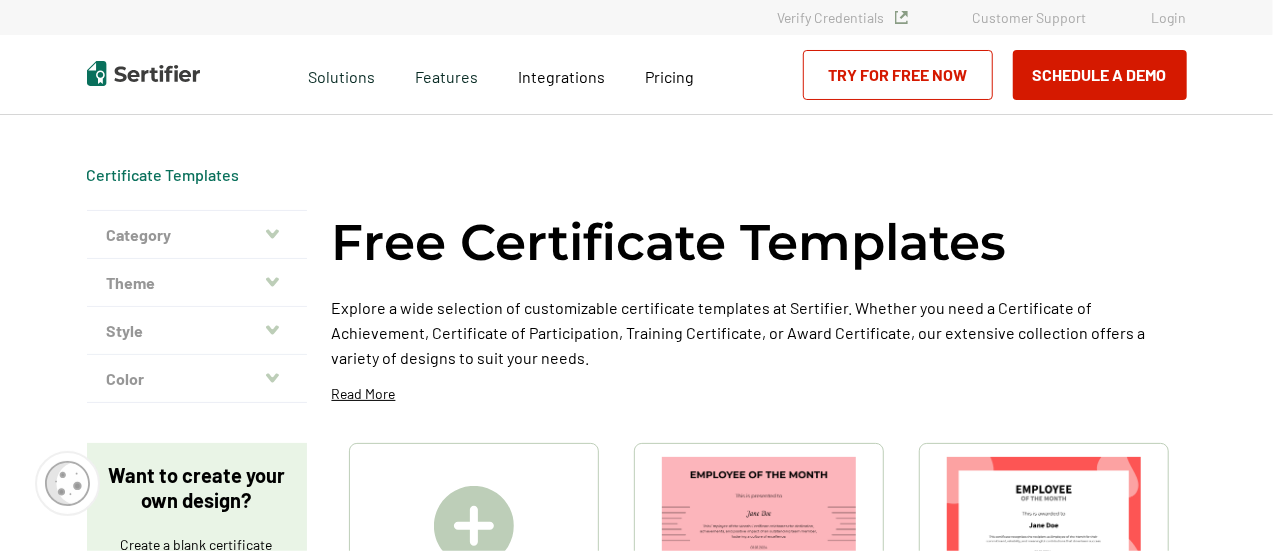 click on "Category" at bounding box center (197, 235) 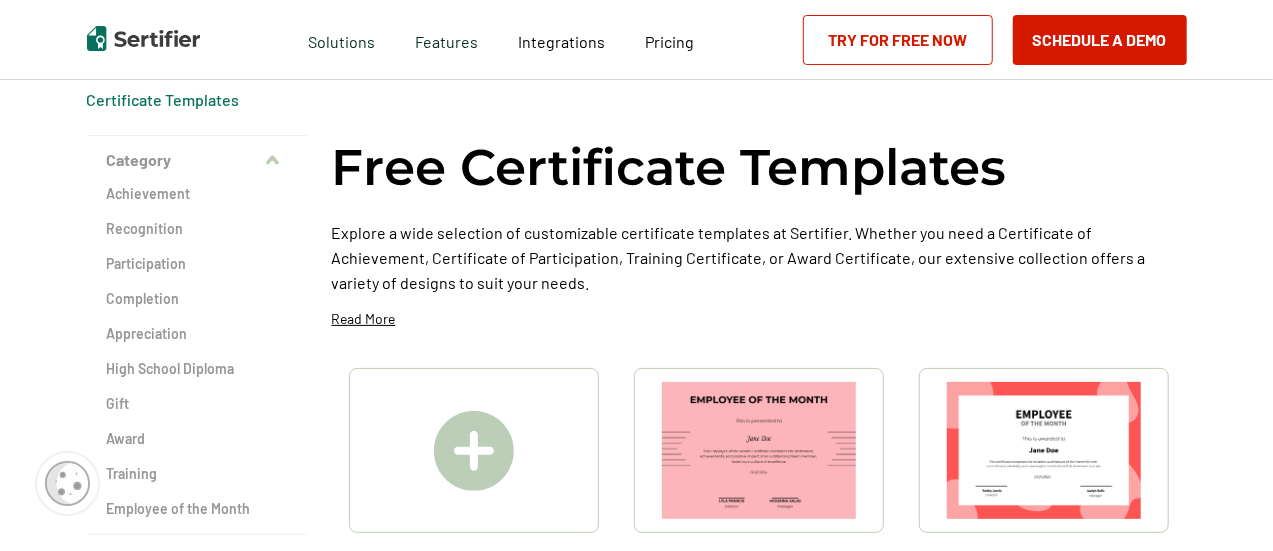 scroll, scrollTop: 81, scrollLeft: 0, axis: vertical 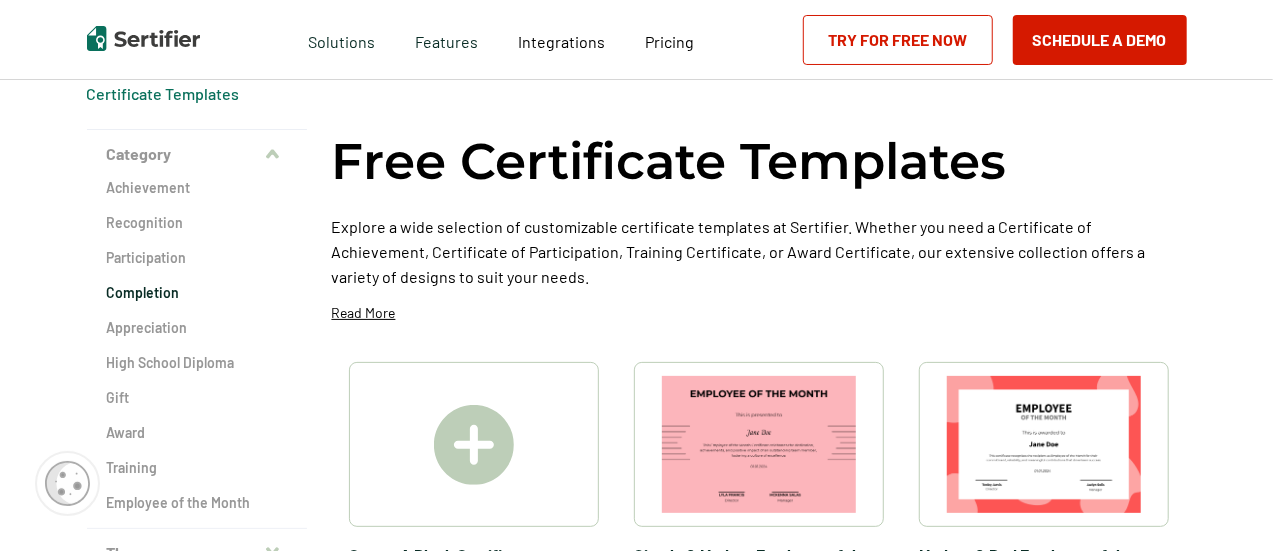 click on "Completion" at bounding box center [197, 293] 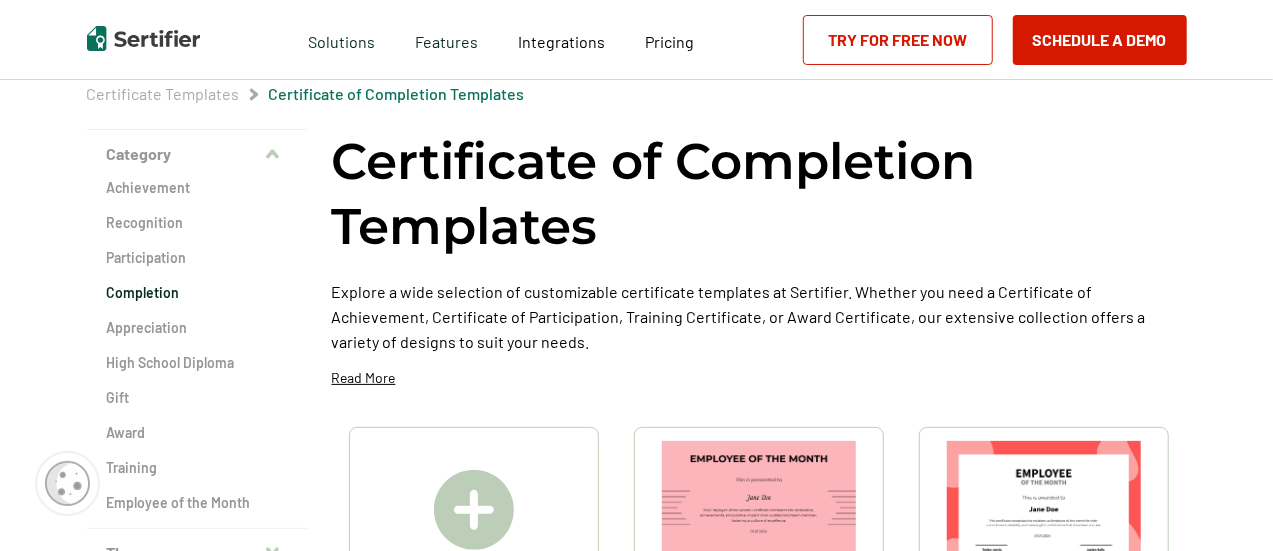scroll, scrollTop: 0, scrollLeft: 0, axis: both 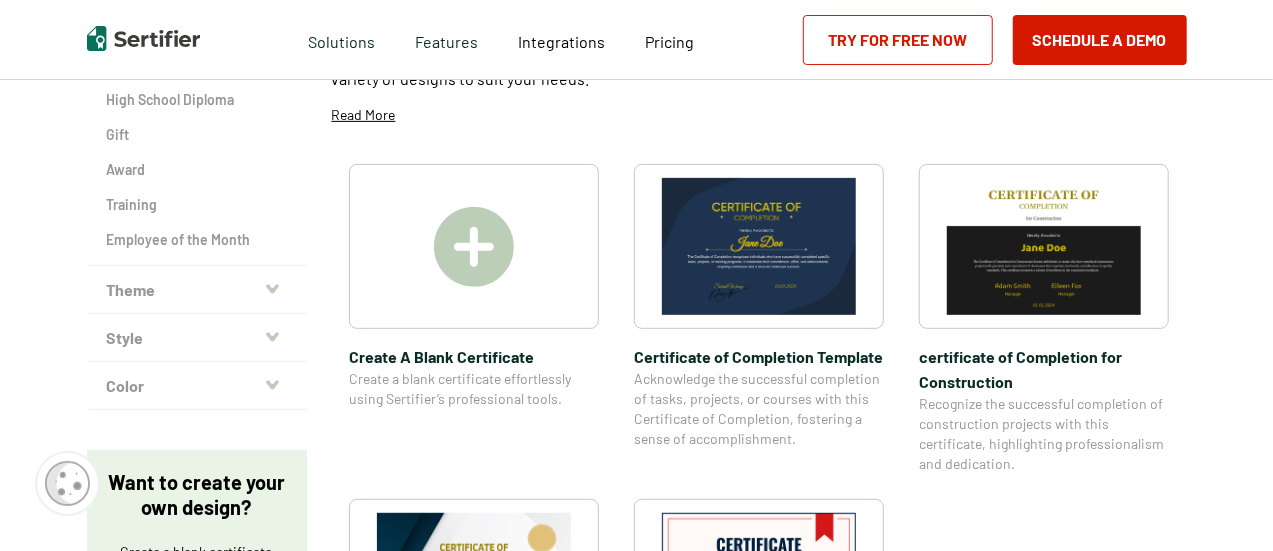 click at bounding box center [759, 246] 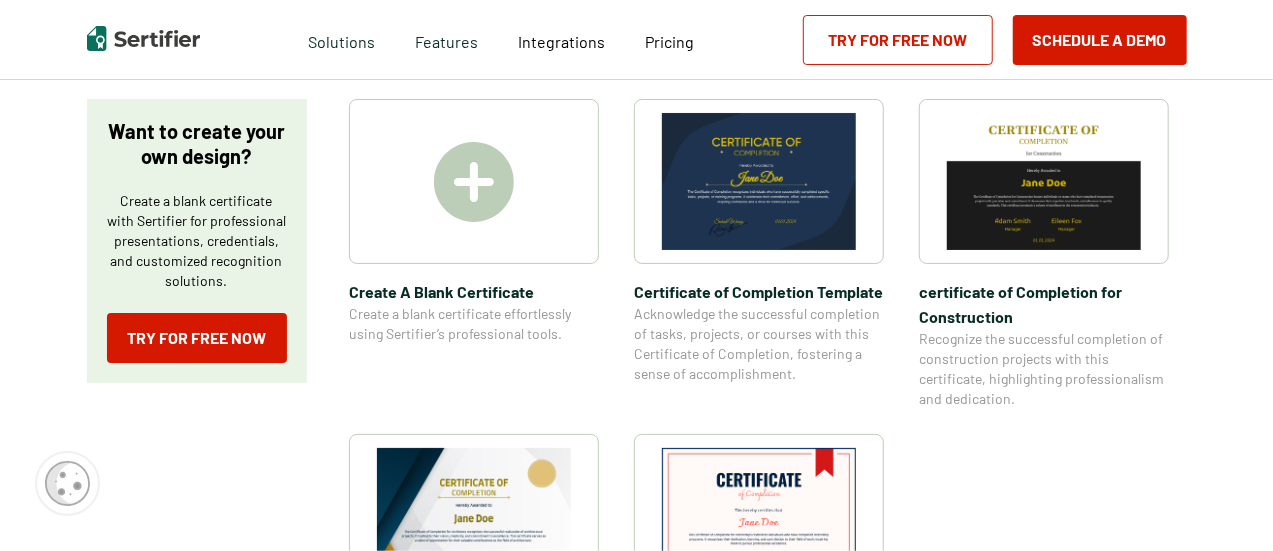 scroll, scrollTop: 0, scrollLeft: 0, axis: both 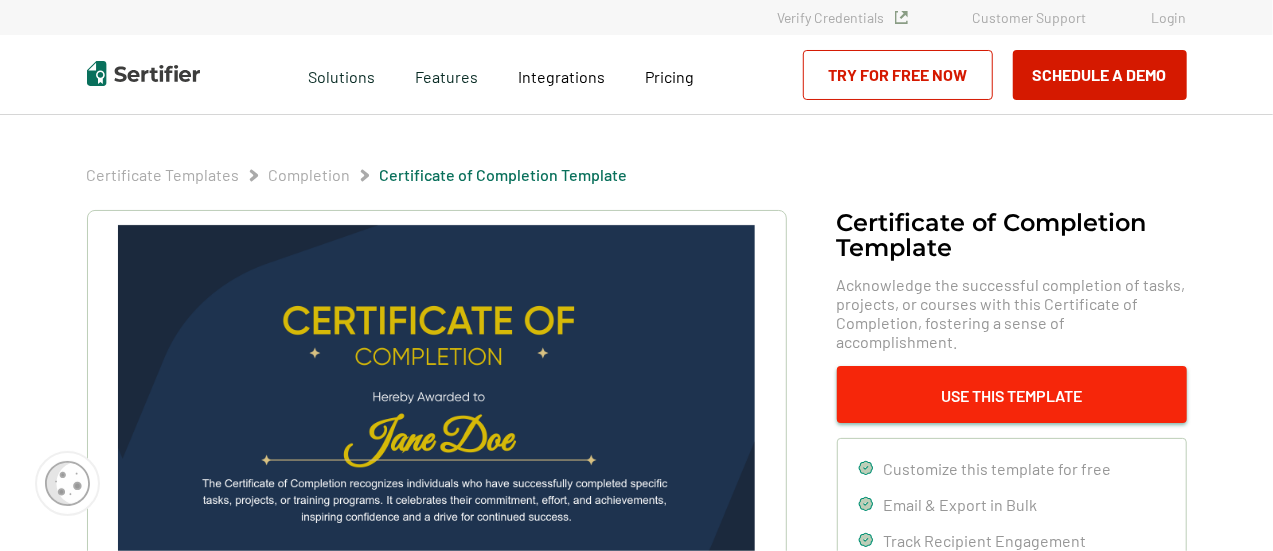 click on "Use This Template" at bounding box center (1012, 394) 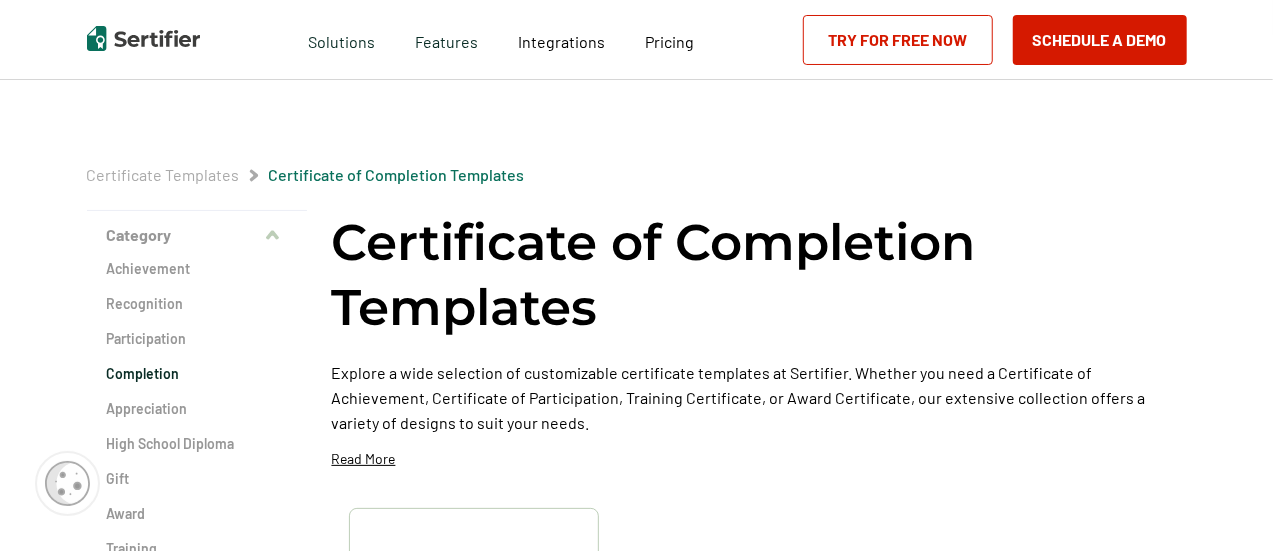 scroll, scrollTop: 344, scrollLeft: 0, axis: vertical 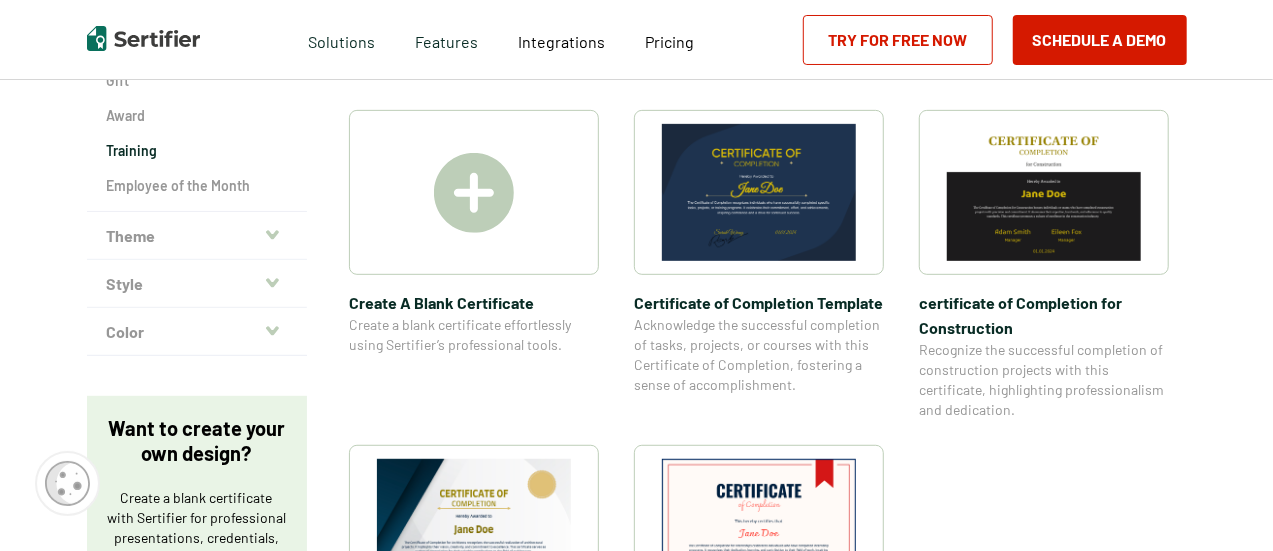 click on "Training" at bounding box center [197, 151] 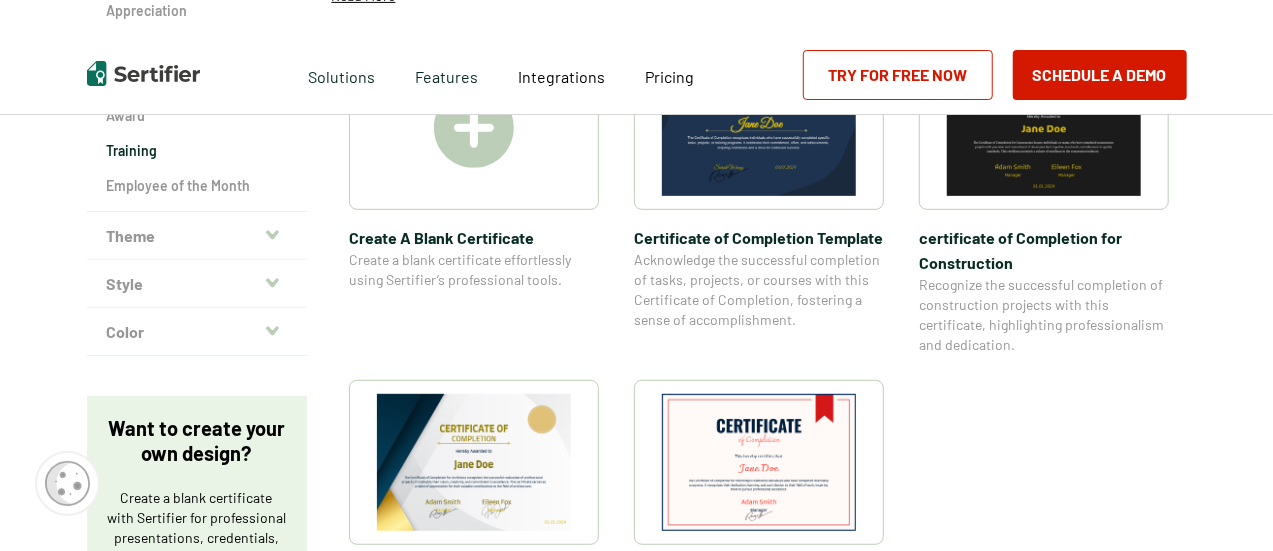 scroll, scrollTop: 0, scrollLeft: 0, axis: both 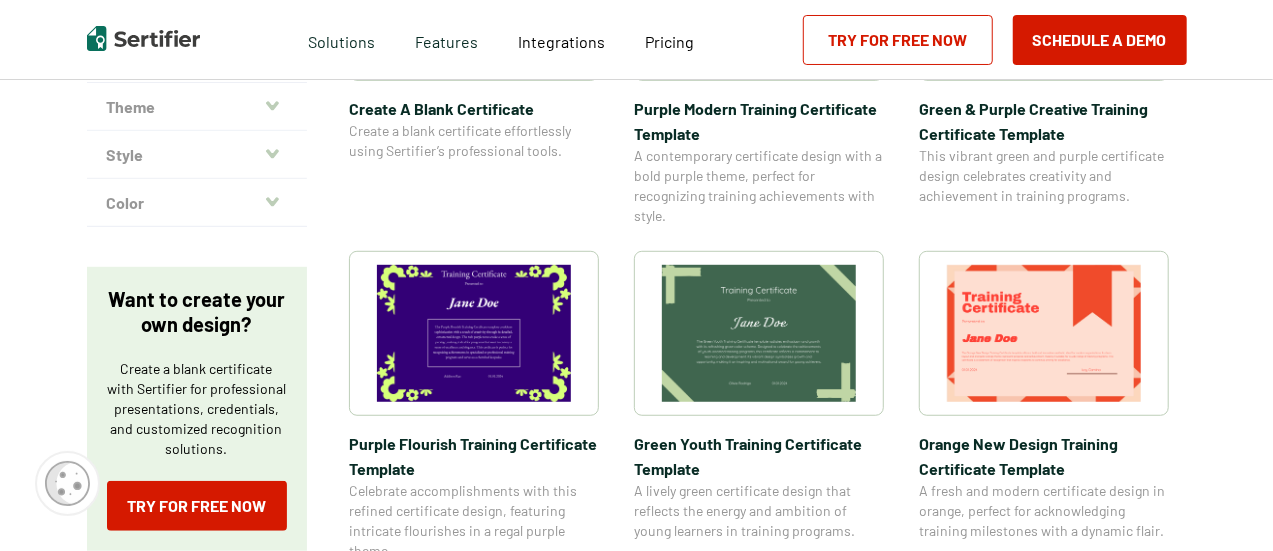 click at bounding box center [759, 333] 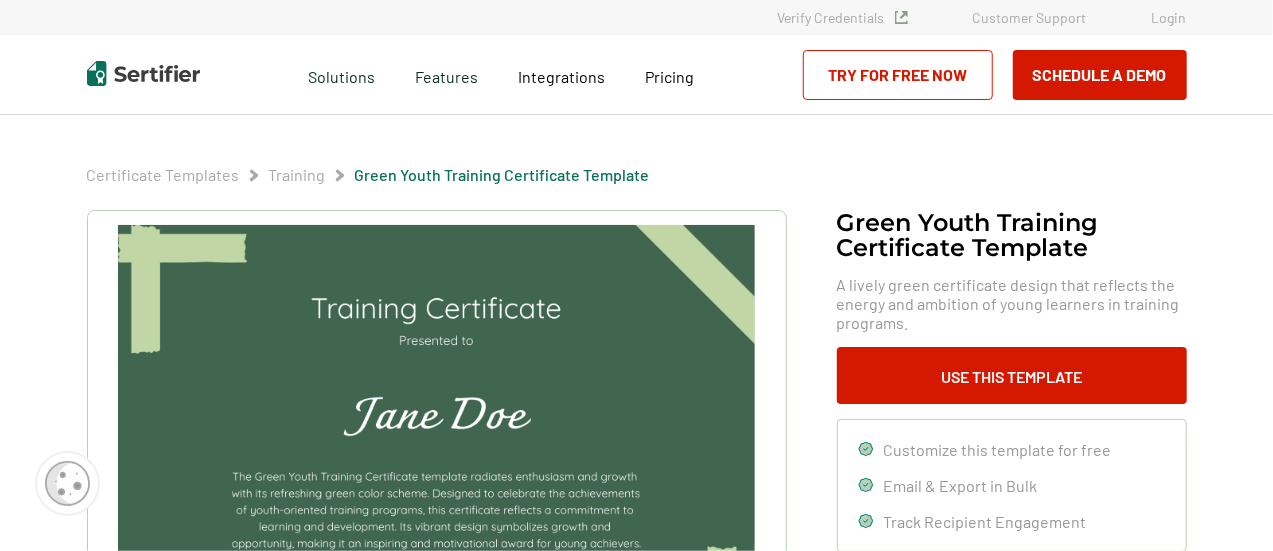 click at bounding box center (436, 450) 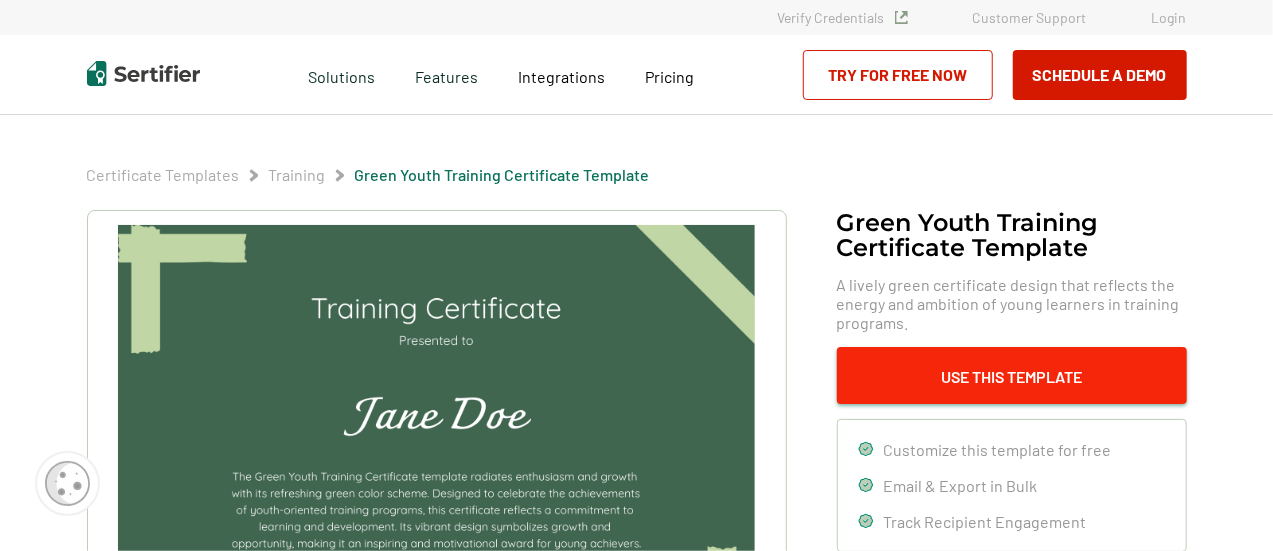 click on "Use This Template" at bounding box center (1012, 375) 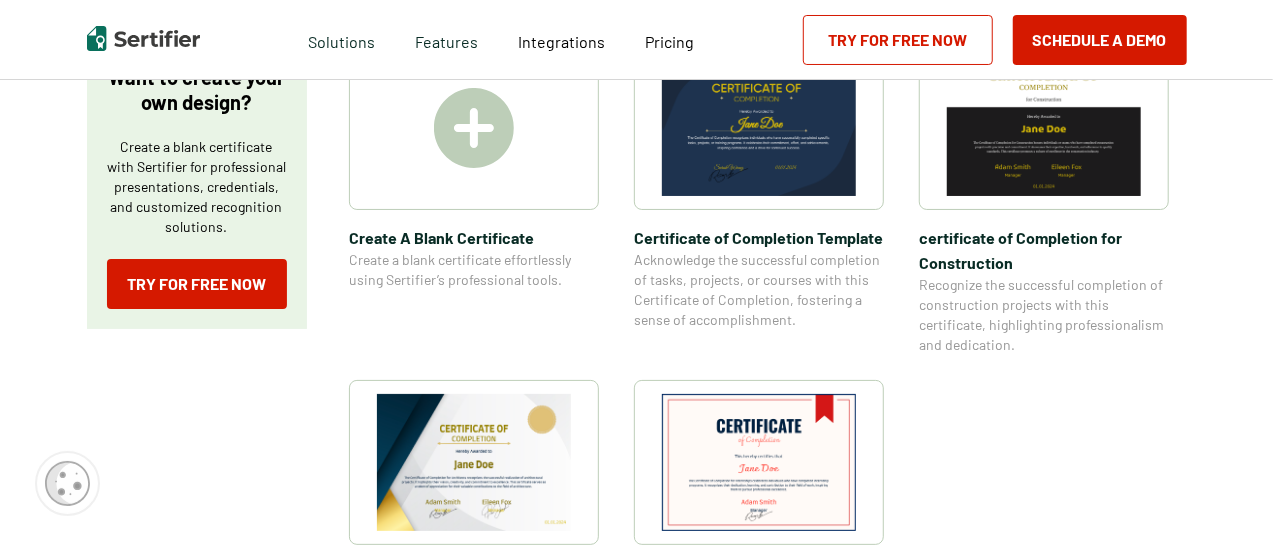 scroll, scrollTop: 81, scrollLeft: 0, axis: vertical 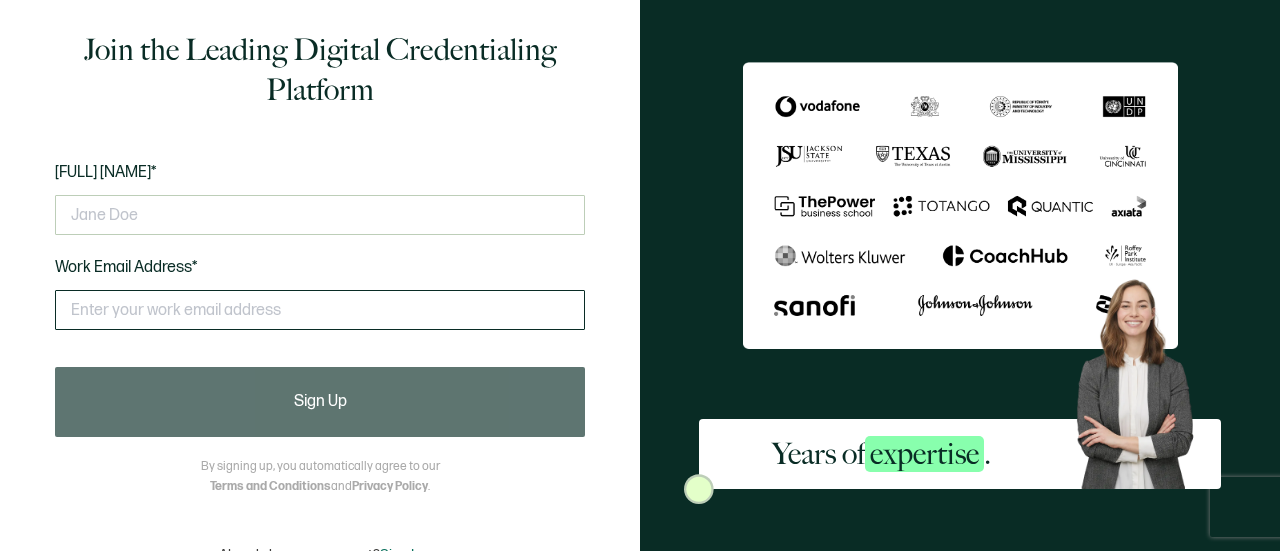 click at bounding box center (320, 310) 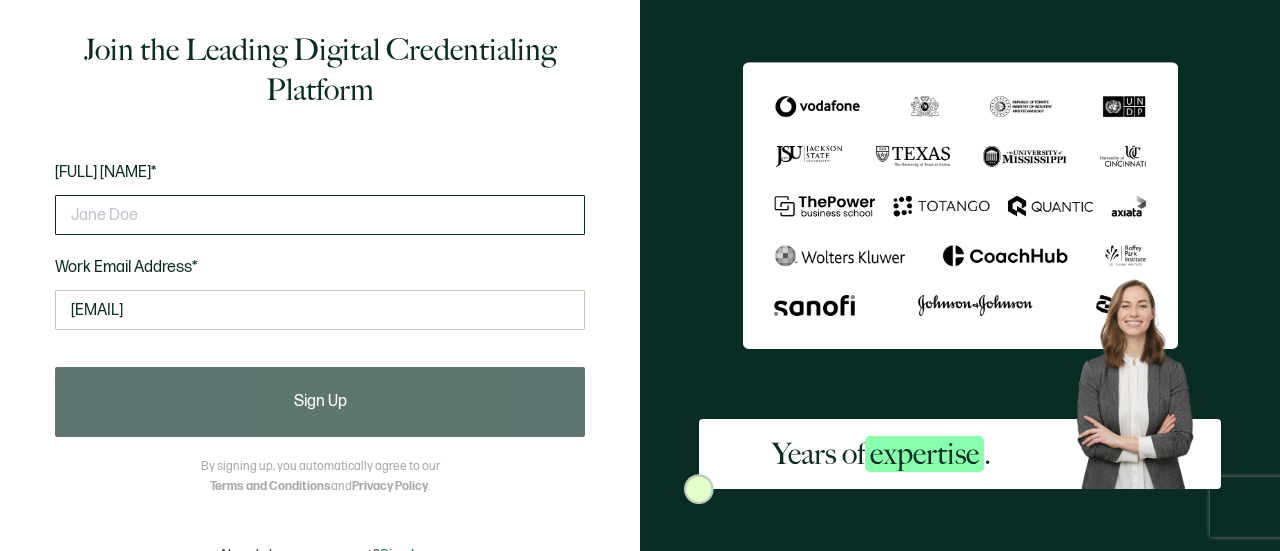 click at bounding box center (320, 215) 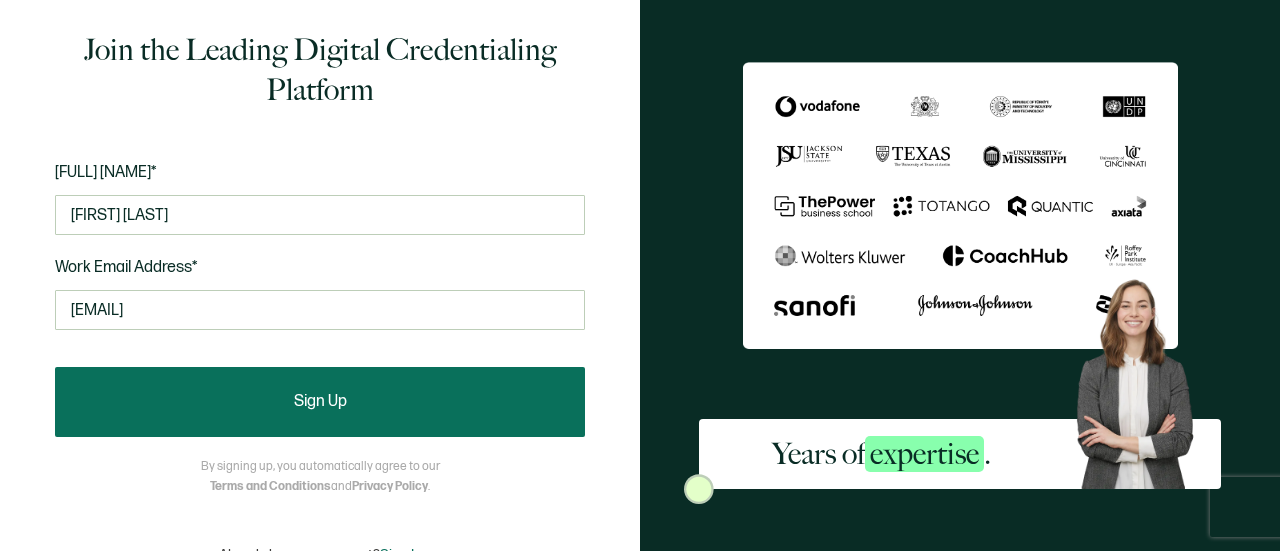 type on "[FIRST] [LAST]" 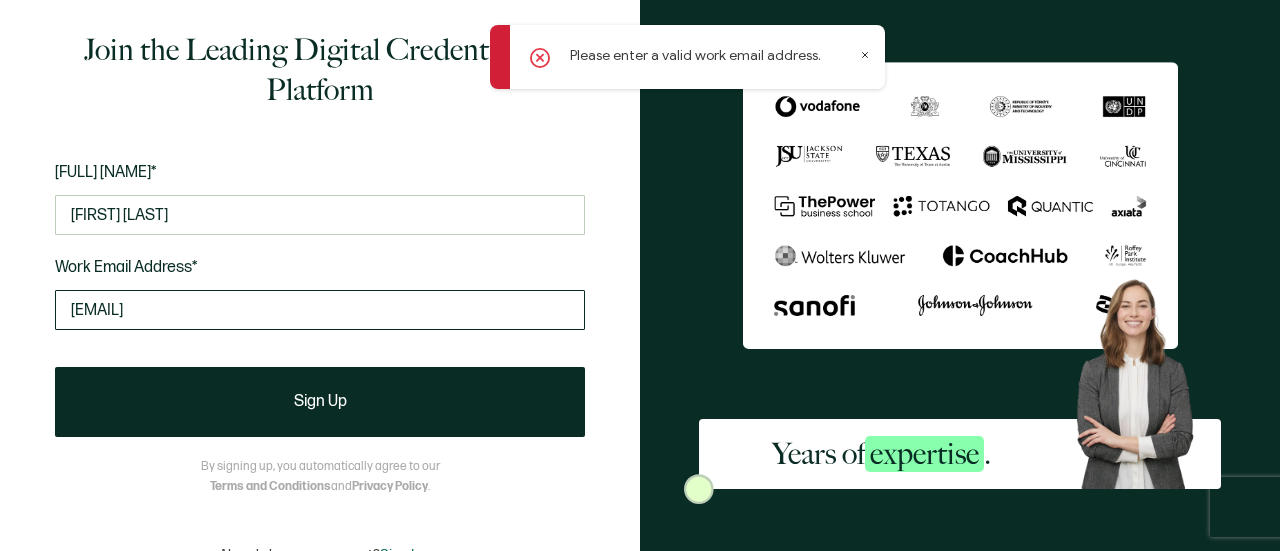 click on "[EMAIL]" at bounding box center (320, 310) 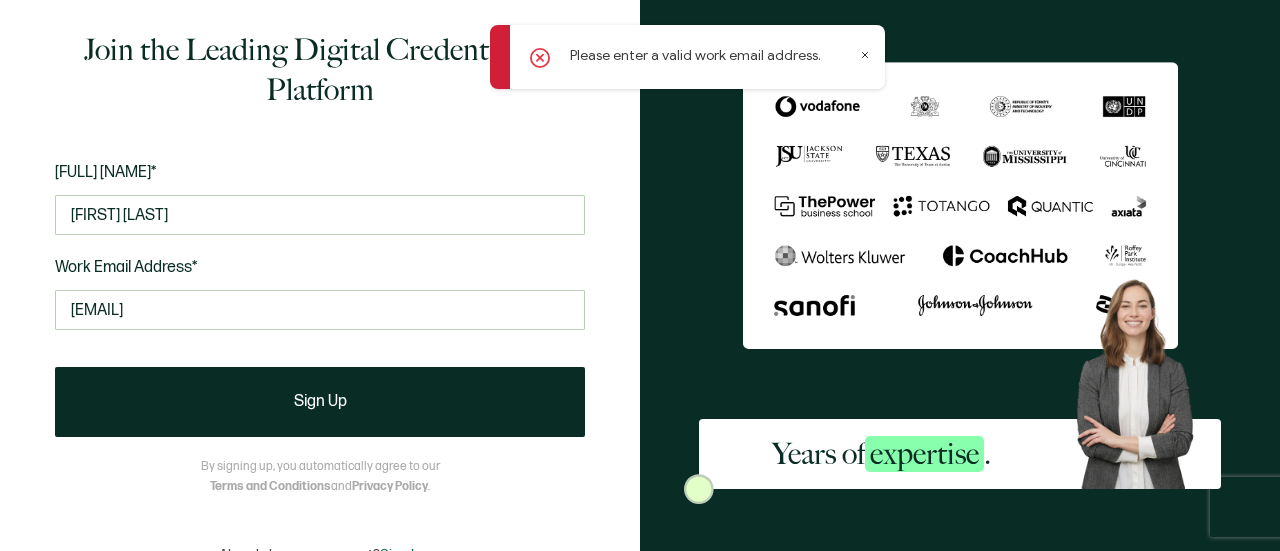 type on "kedwards@mesquiteisd.org" 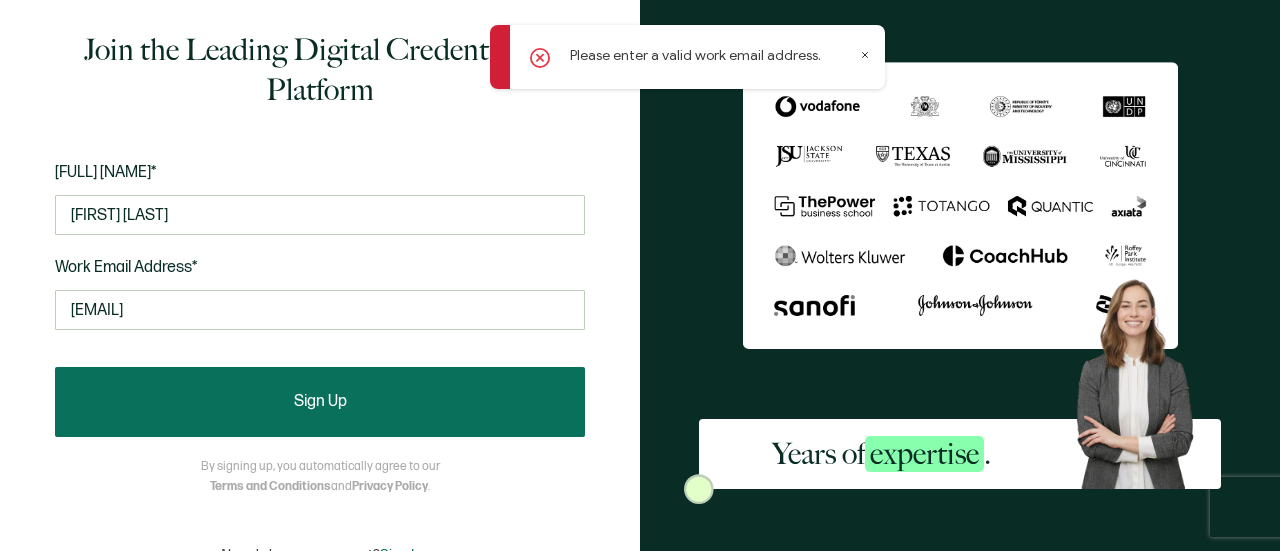 click on "Sign Up" at bounding box center (320, 402) 